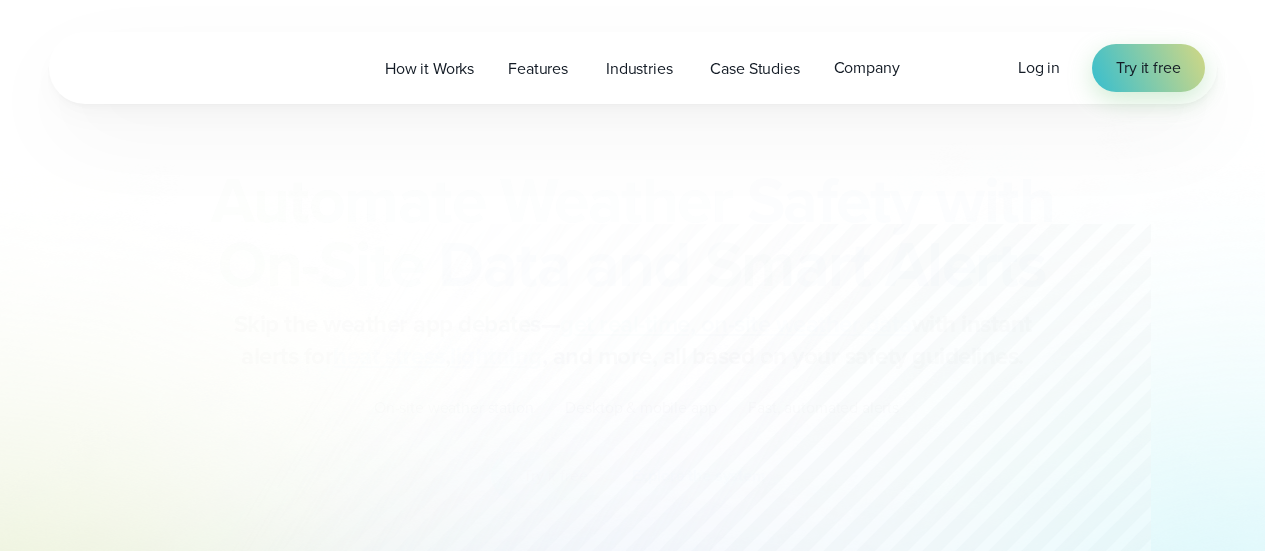 scroll, scrollTop: 0, scrollLeft: 0, axis: both 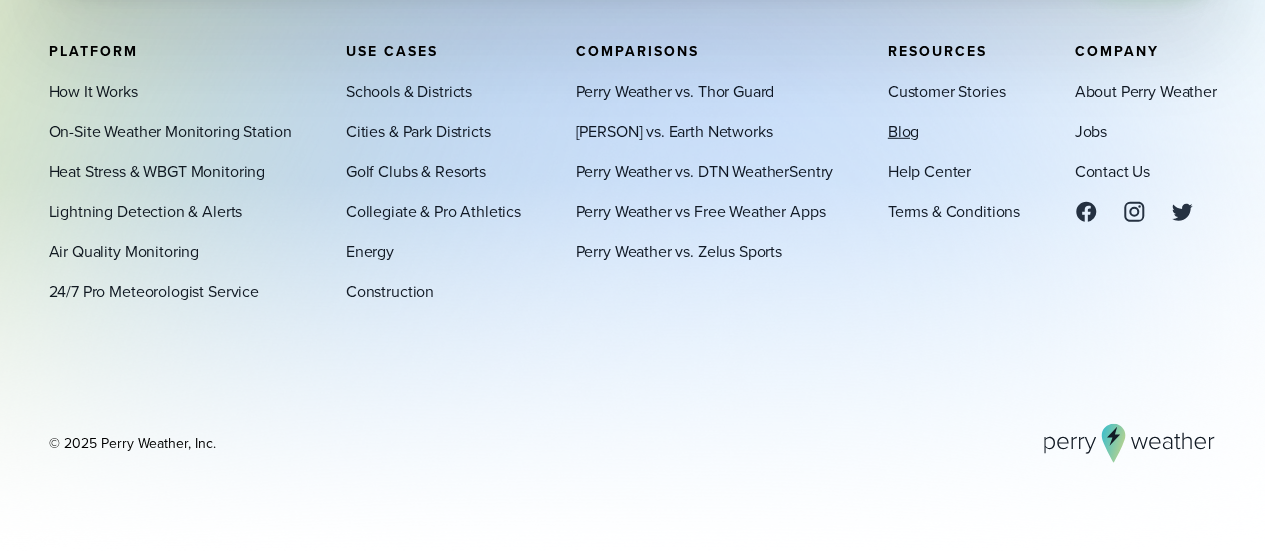 click on "Blog" at bounding box center [903, 131] 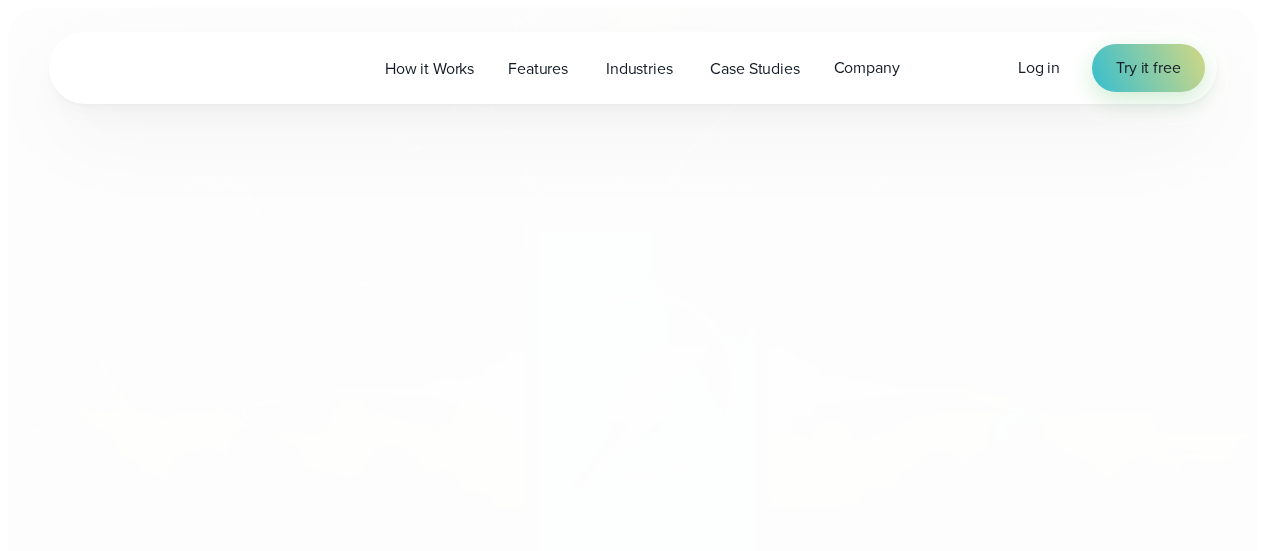 scroll, scrollTop: 0, scrollLeft: 0, axis: both 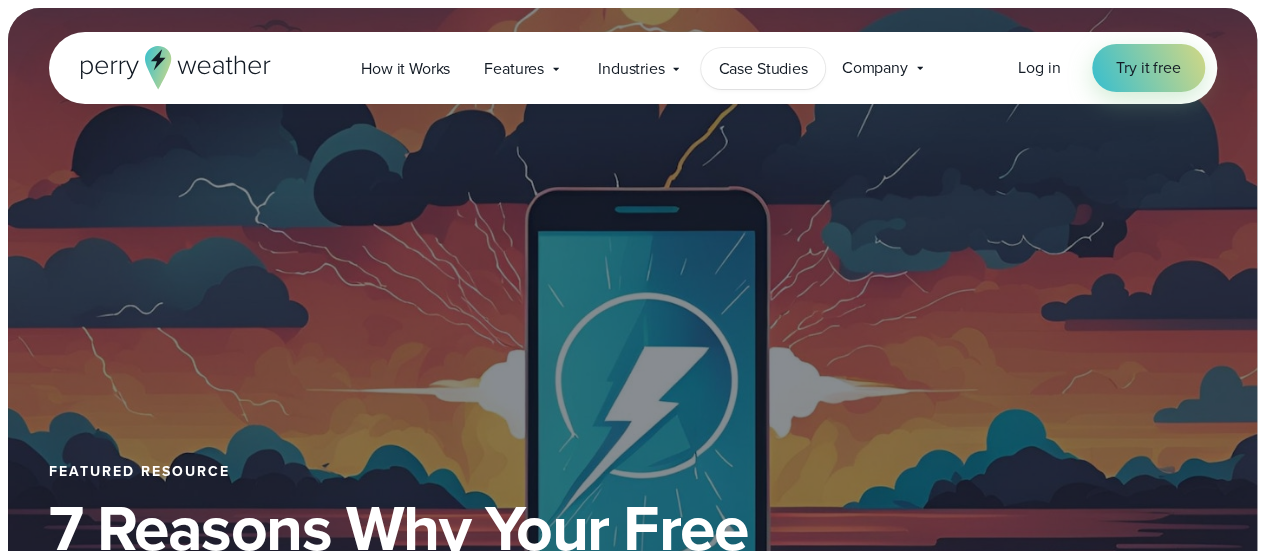 click on "Case Studies" at bounding box center [762, 69] 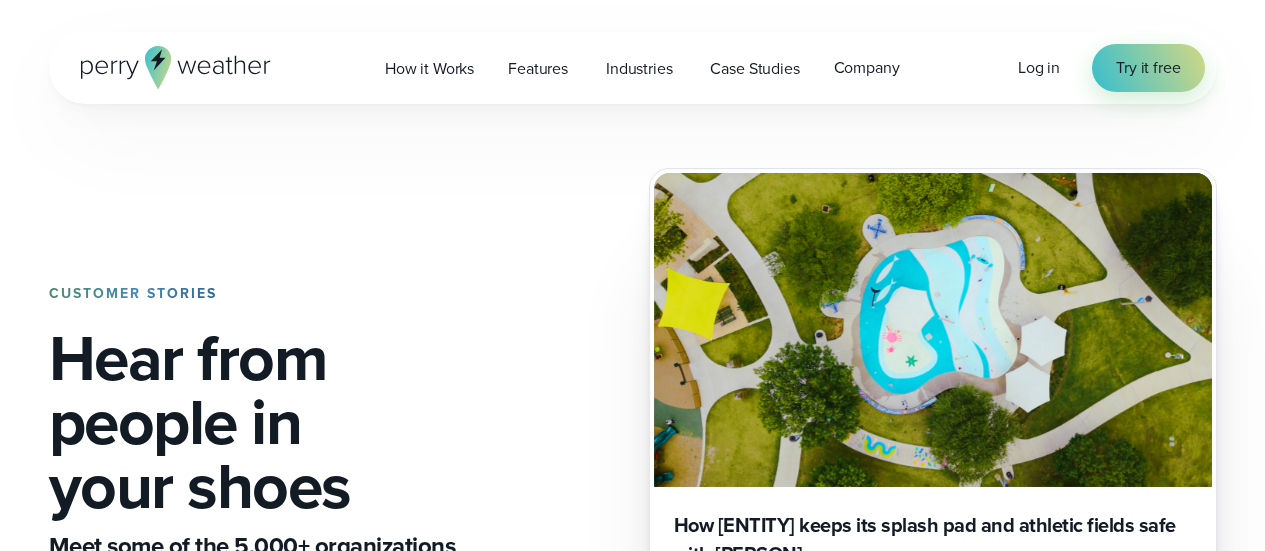 scroll, scrollTop: 0, scrollLeft: 0, axis: both 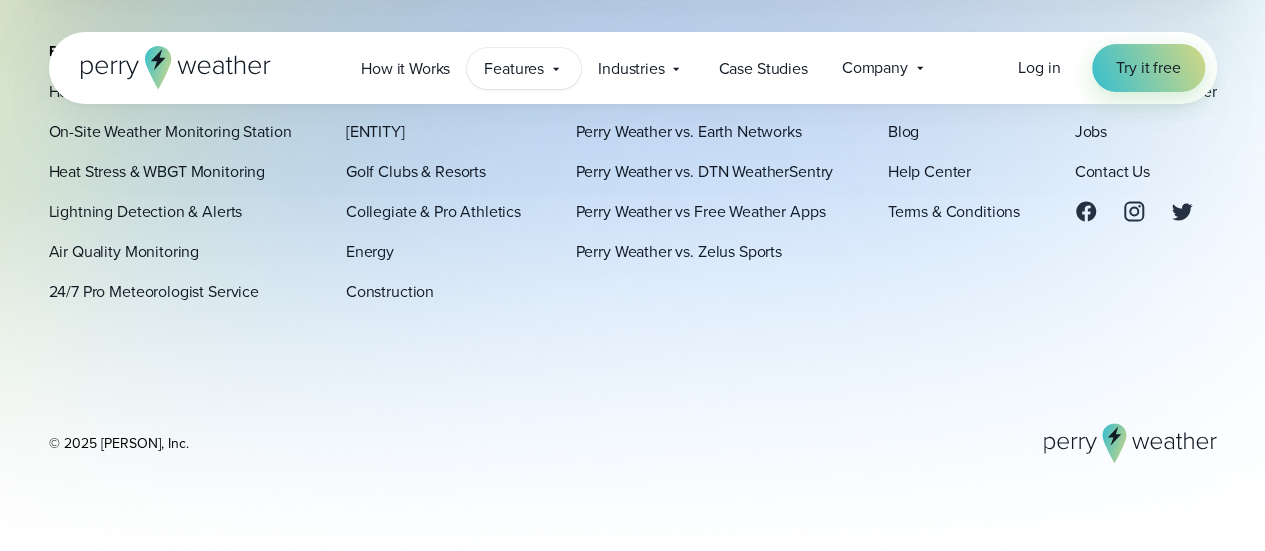 click 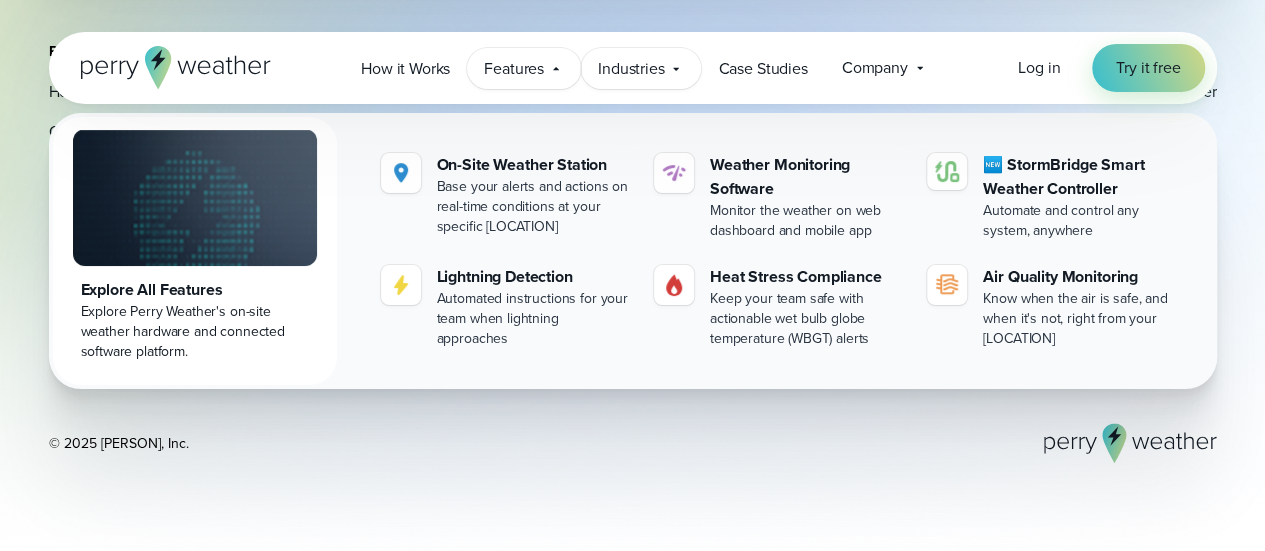click 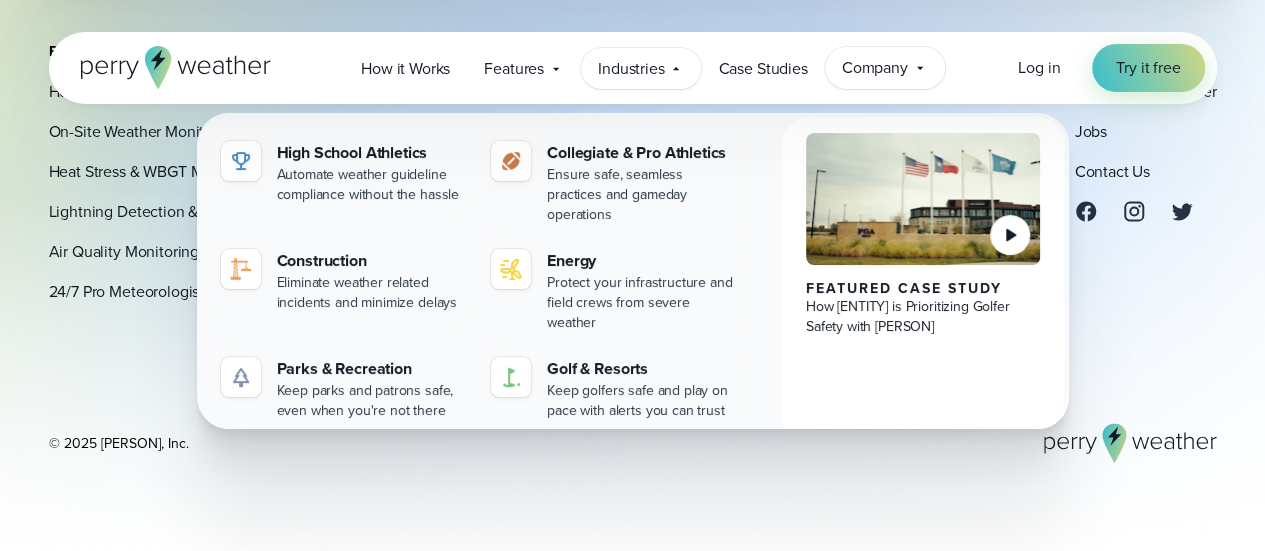 click on "Company" at bounding box center [875, 68] 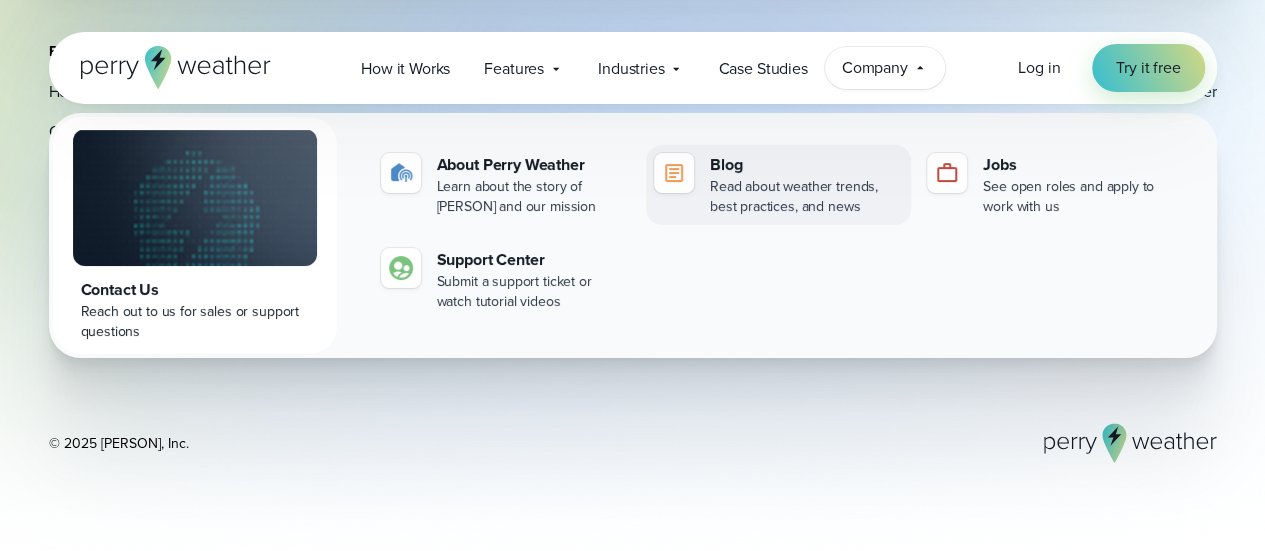 click on "Read about weather trends, best practices, and news" at bounding box center (806, 197) 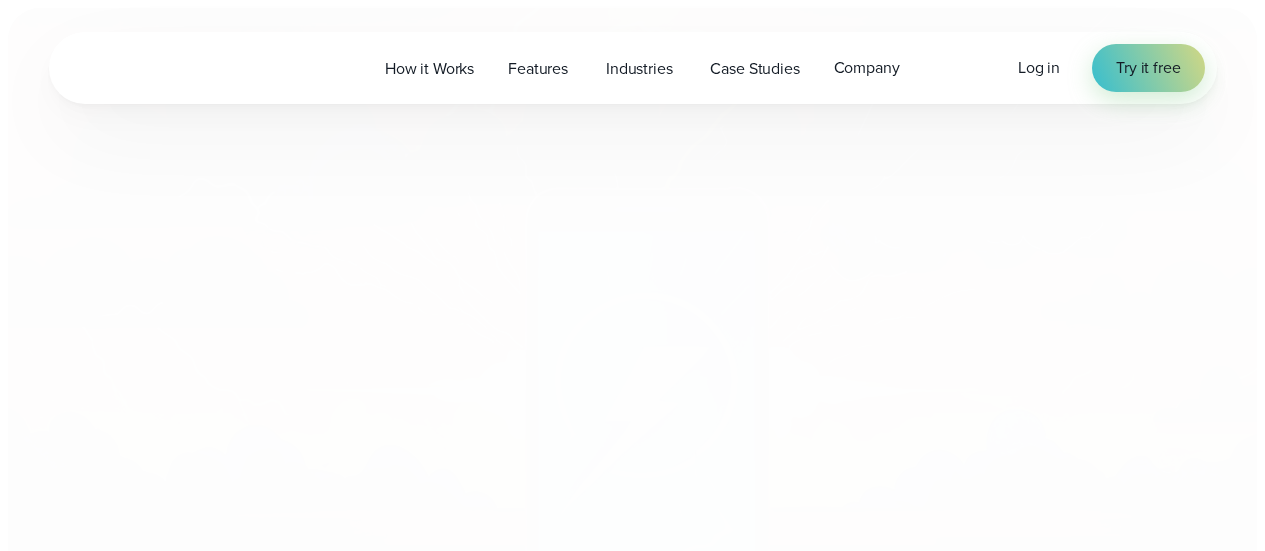 scroll, scrollTop: 0, scrollLeft: 0, axis: both 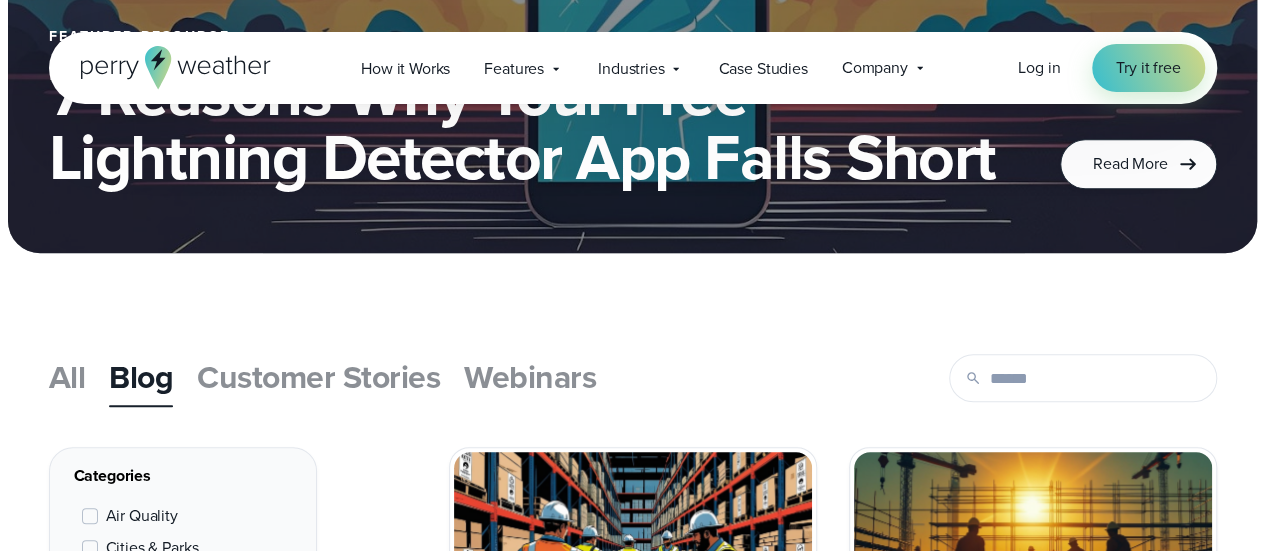 click on "Webinars" at bounding box center (530, 377) 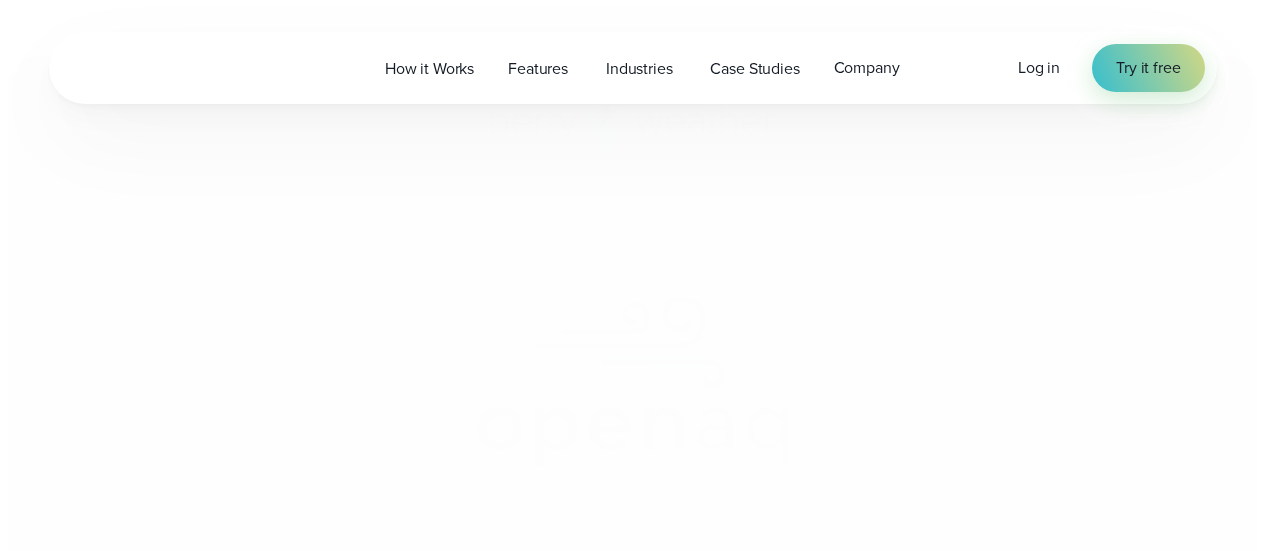 scroll, scrollTop: 0, scrollLeft: 0, axis: both 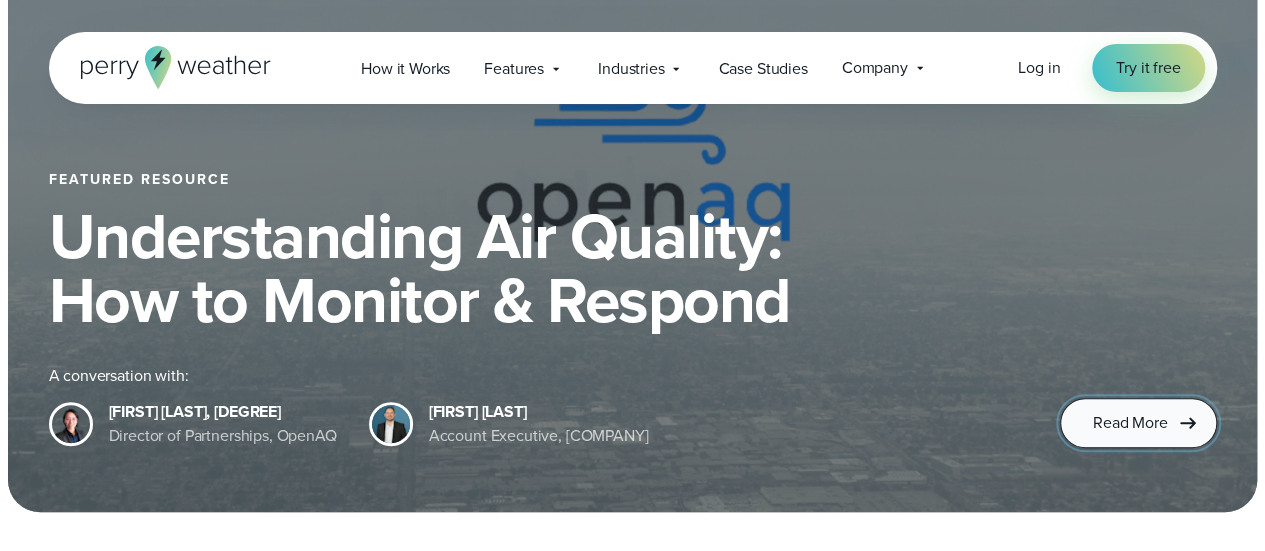 click on "Read More" at bounding box center (1130, 423) 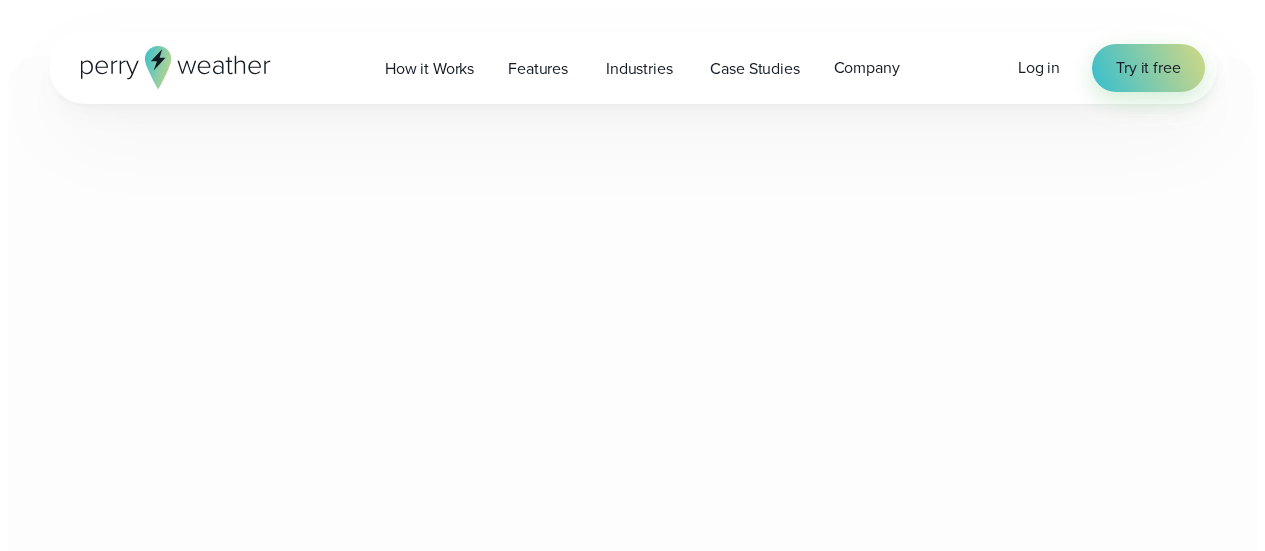 scroll, scrollTop: 0, scrollLeft: 0, axis: both 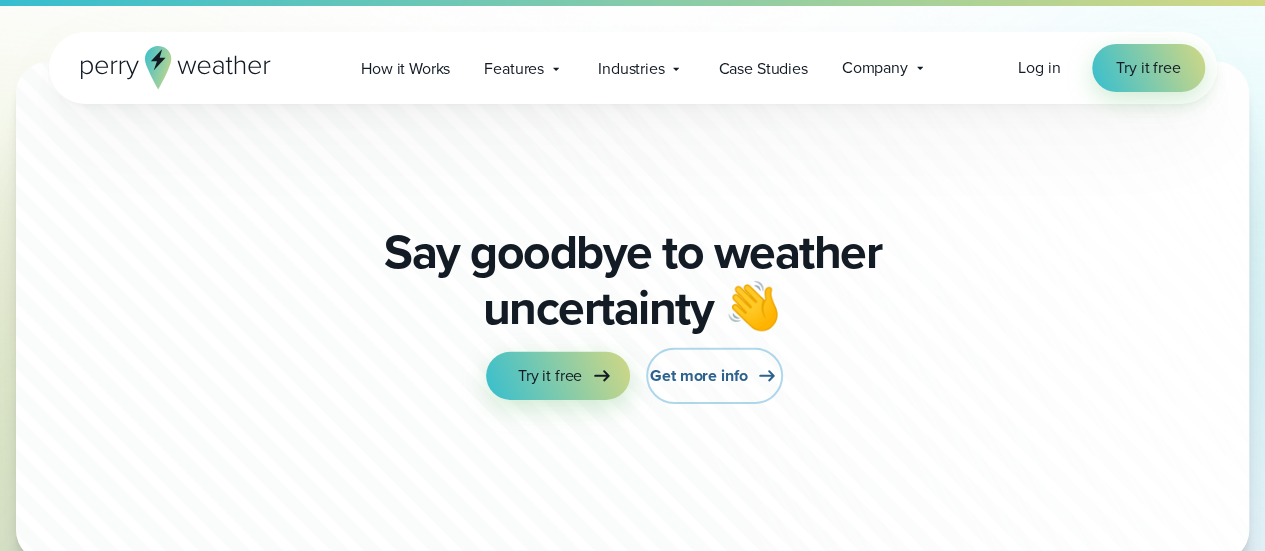 click 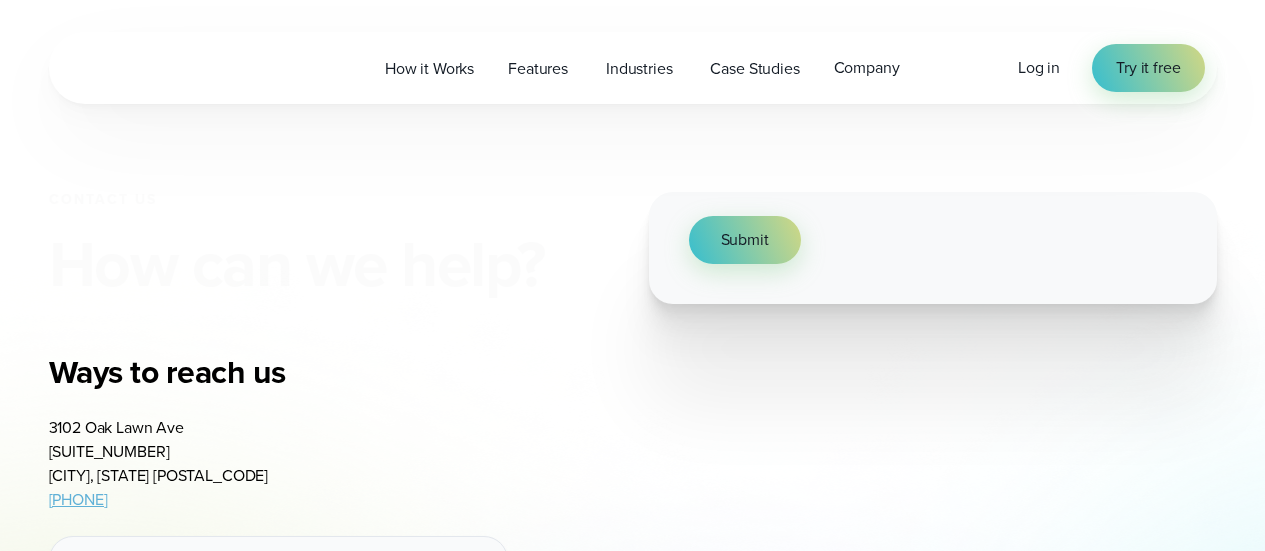 scroll, scrollTop: 0, scrollLeft: 0, axis: both 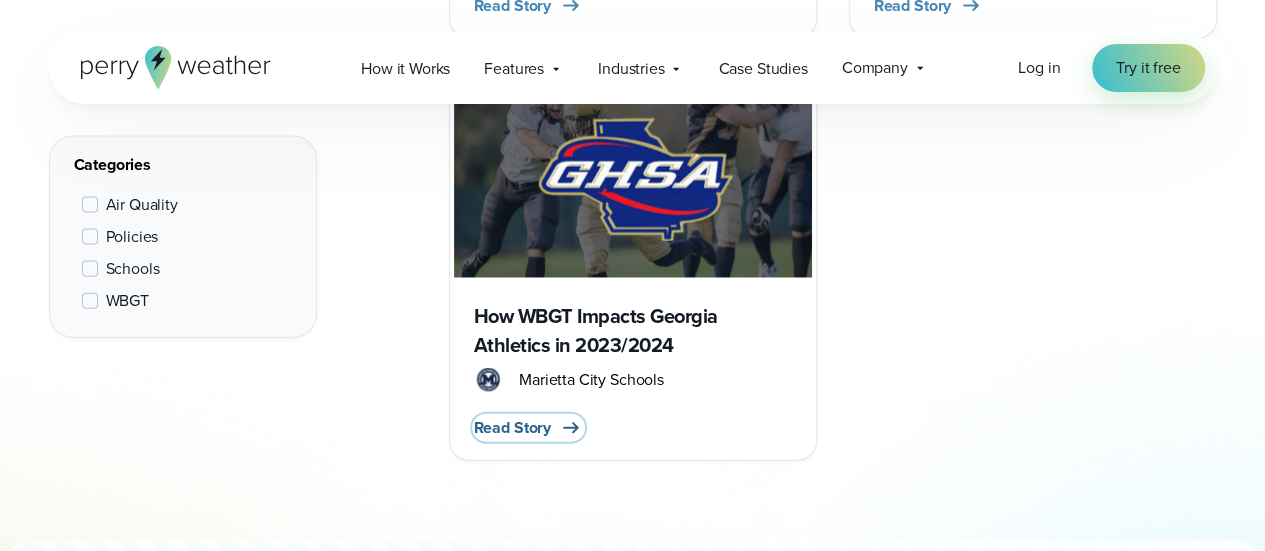 click on "Read Story" at bounding box center [512, 428] 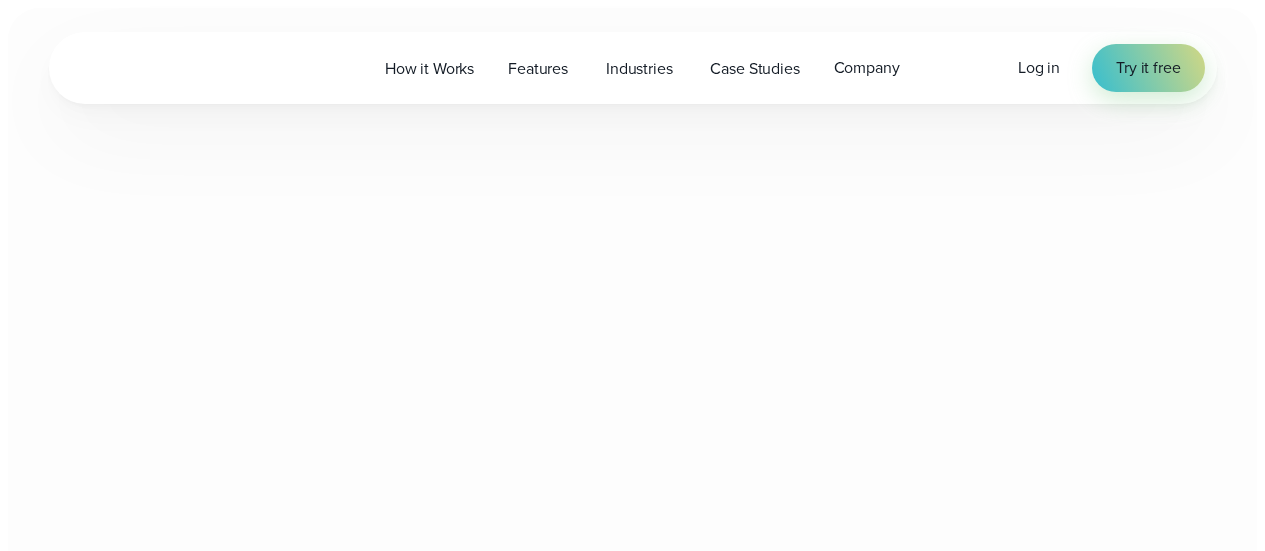 scroll, scrollTop: 0, scrollLeft: 0, axis: both 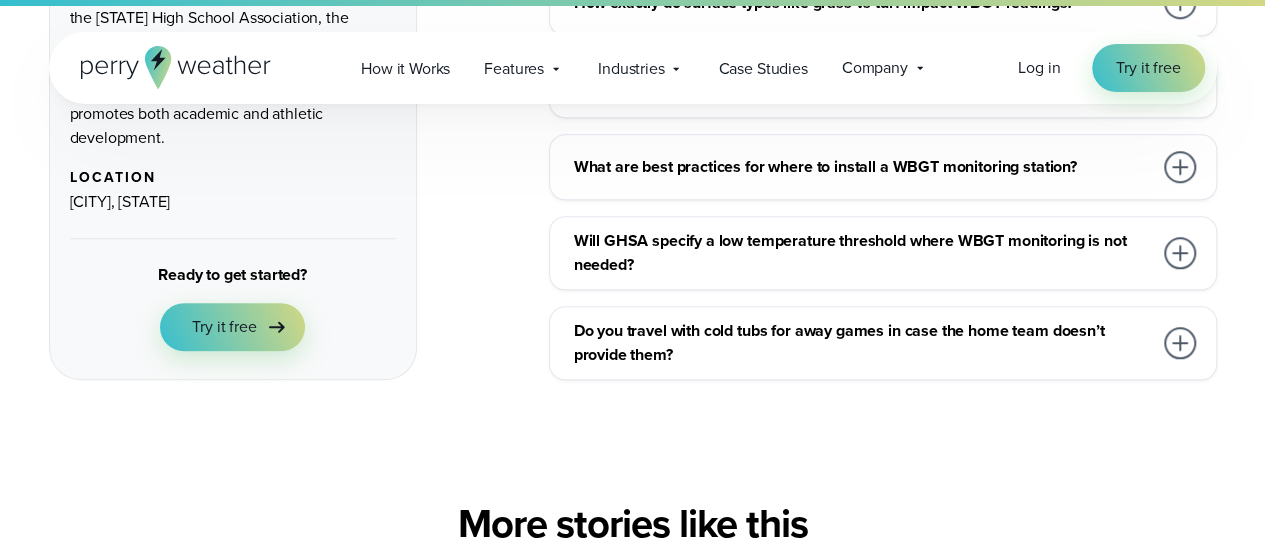 click on "Do you travel with cold tubs for away games in case the home team doesn’t provide them?" at bounding box center (863, 343) 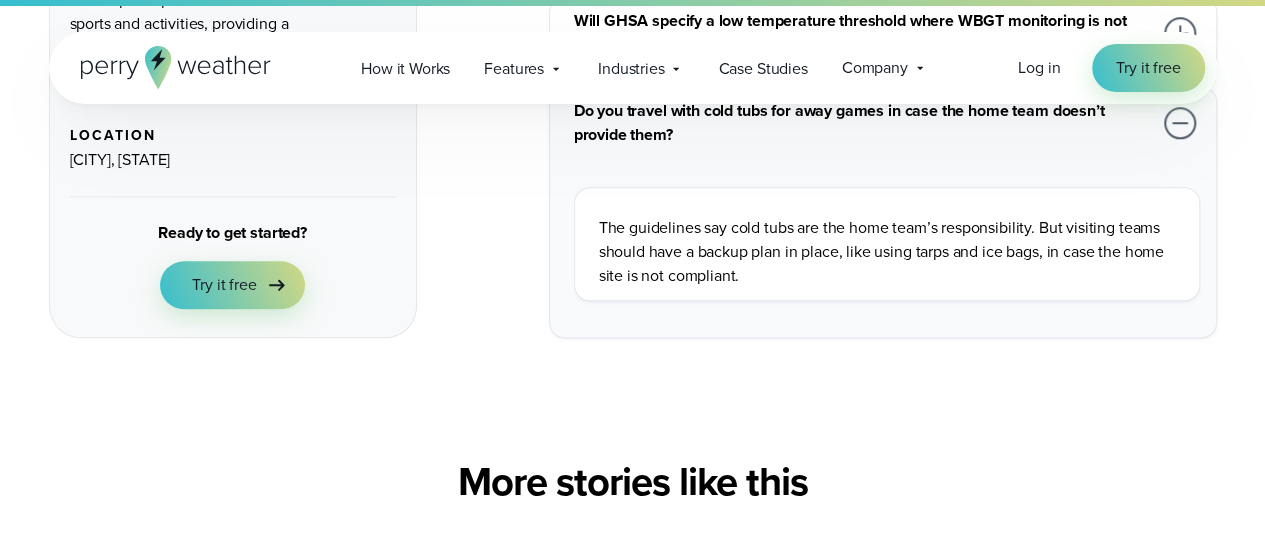 scroll, scrollTop: 4770, scrollLeft: 0, axis: vertical 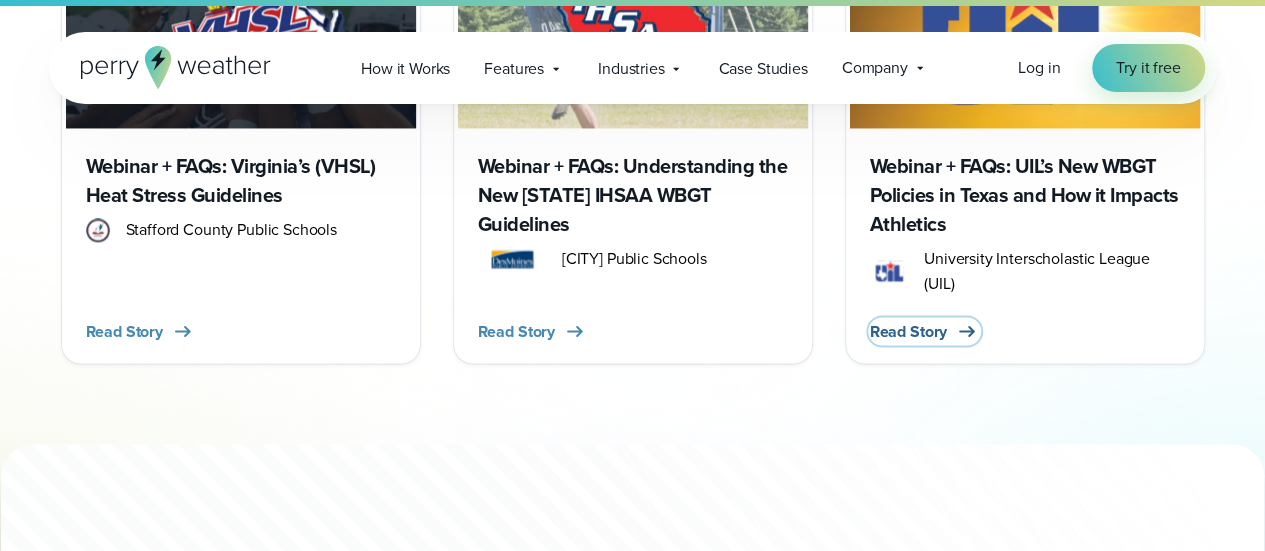 click on "Read Story" at bounding box center [908, 331] 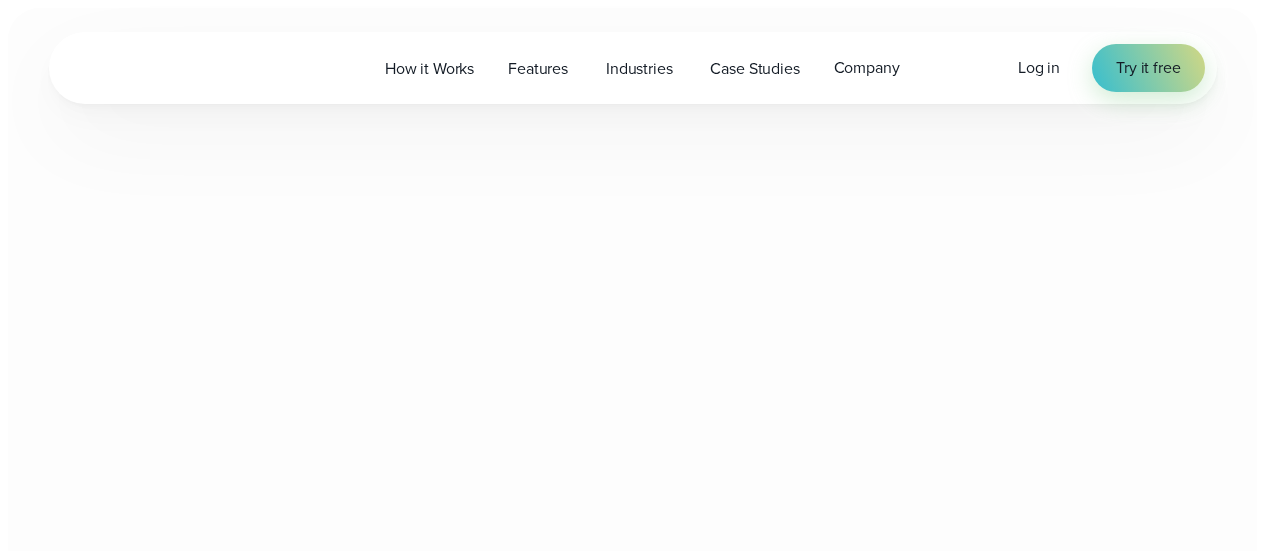 scroll, scrollTop: 0, scrollLeft: 0, axis: both 